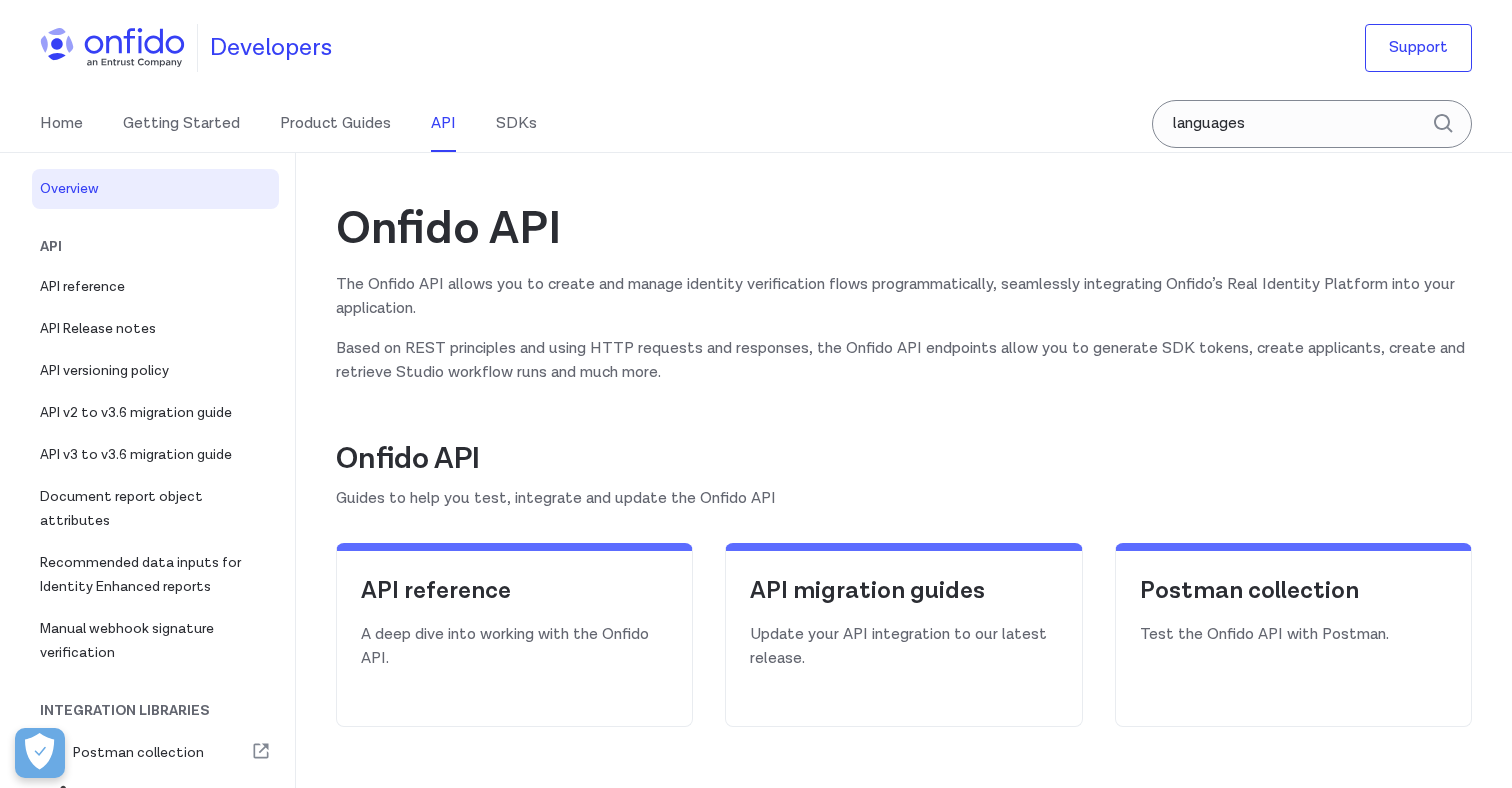 scroll, scrollTop: 0, scrollLeft: 0, axis: both 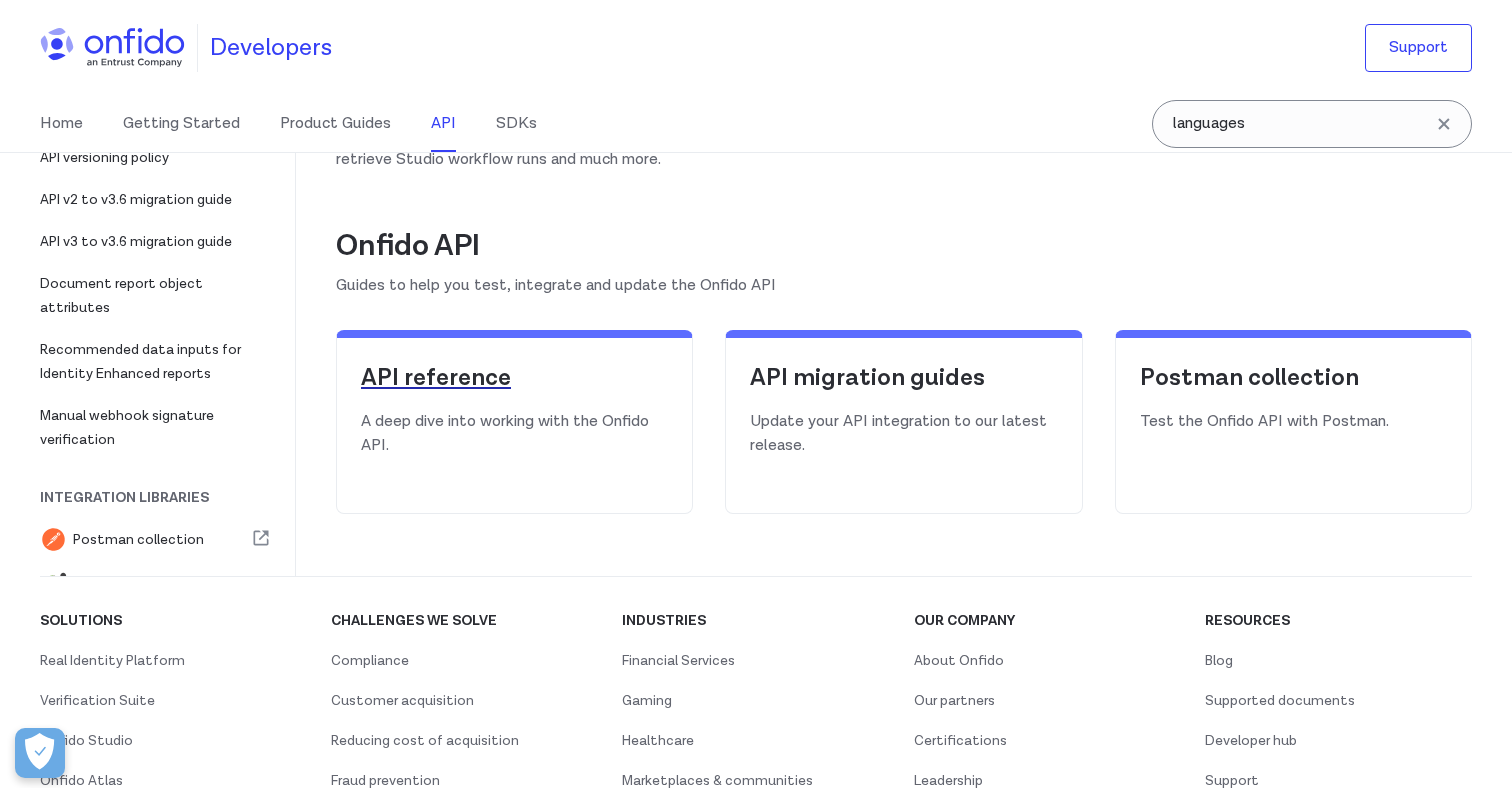 click on "API reference" at bounding box center [514, 378] 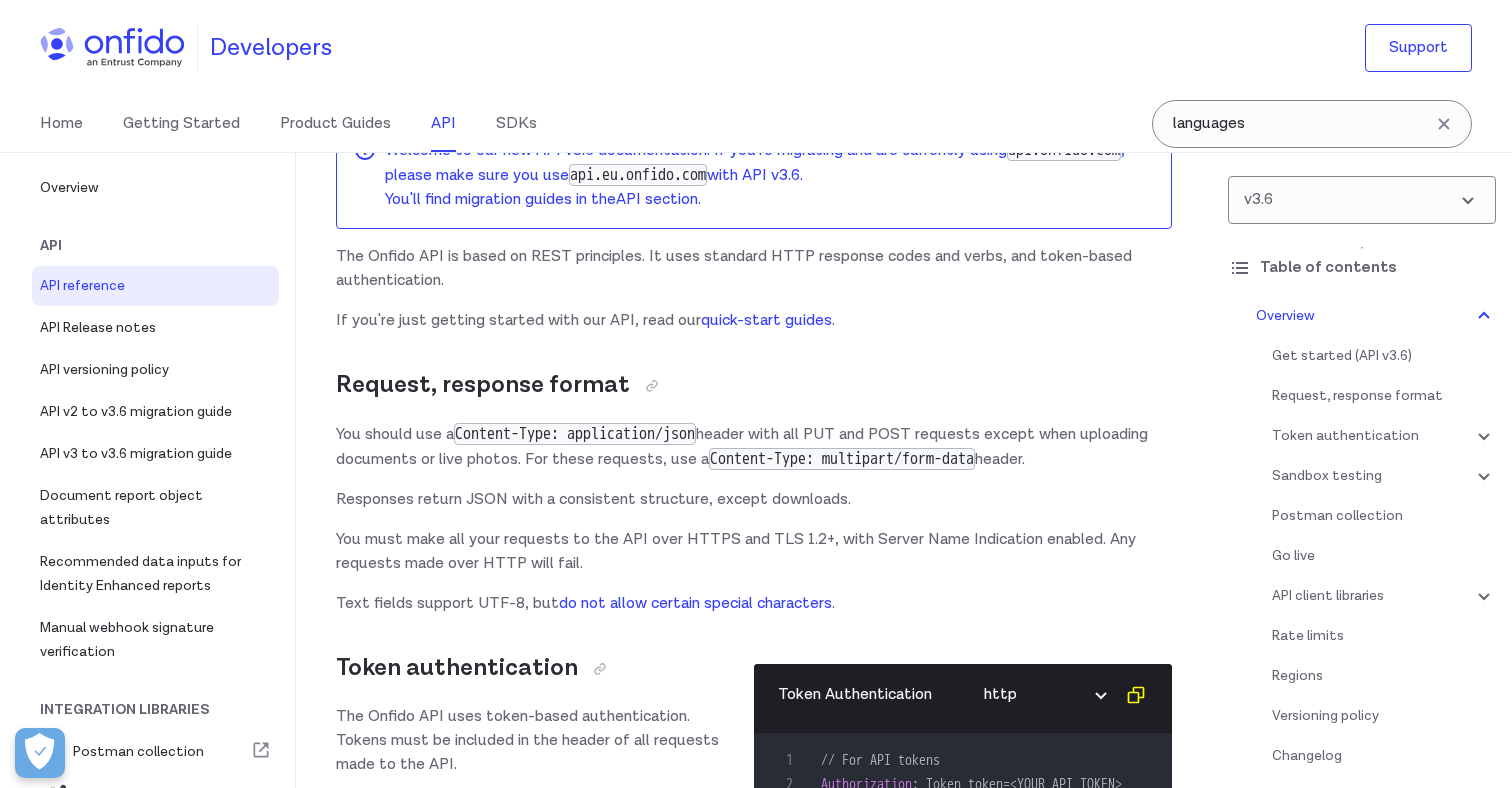 scroll, scrollTop: 0, scrollLeft: 0, axis: both 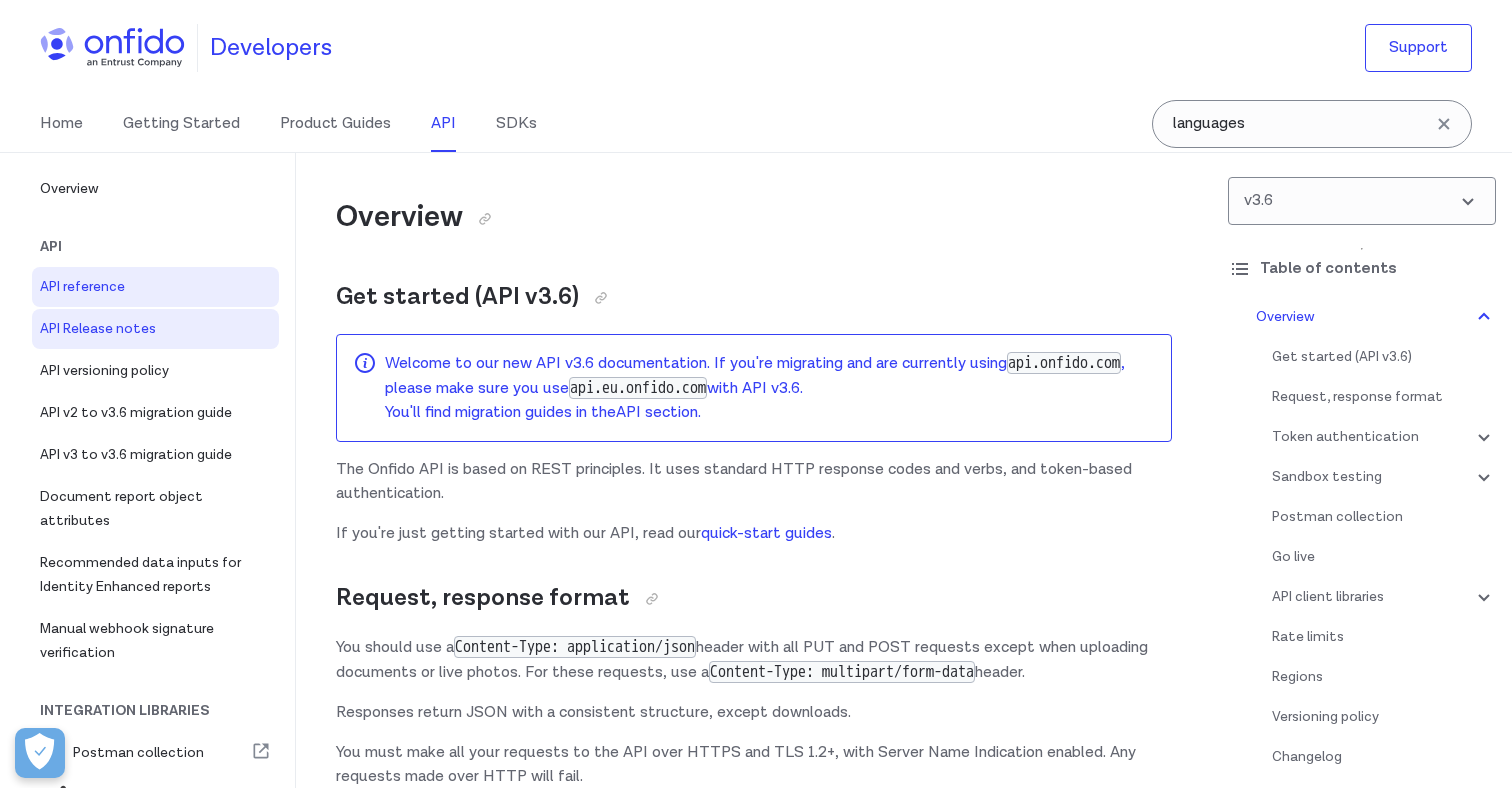 click on "API Release notes" at bounding box center [155, 329] 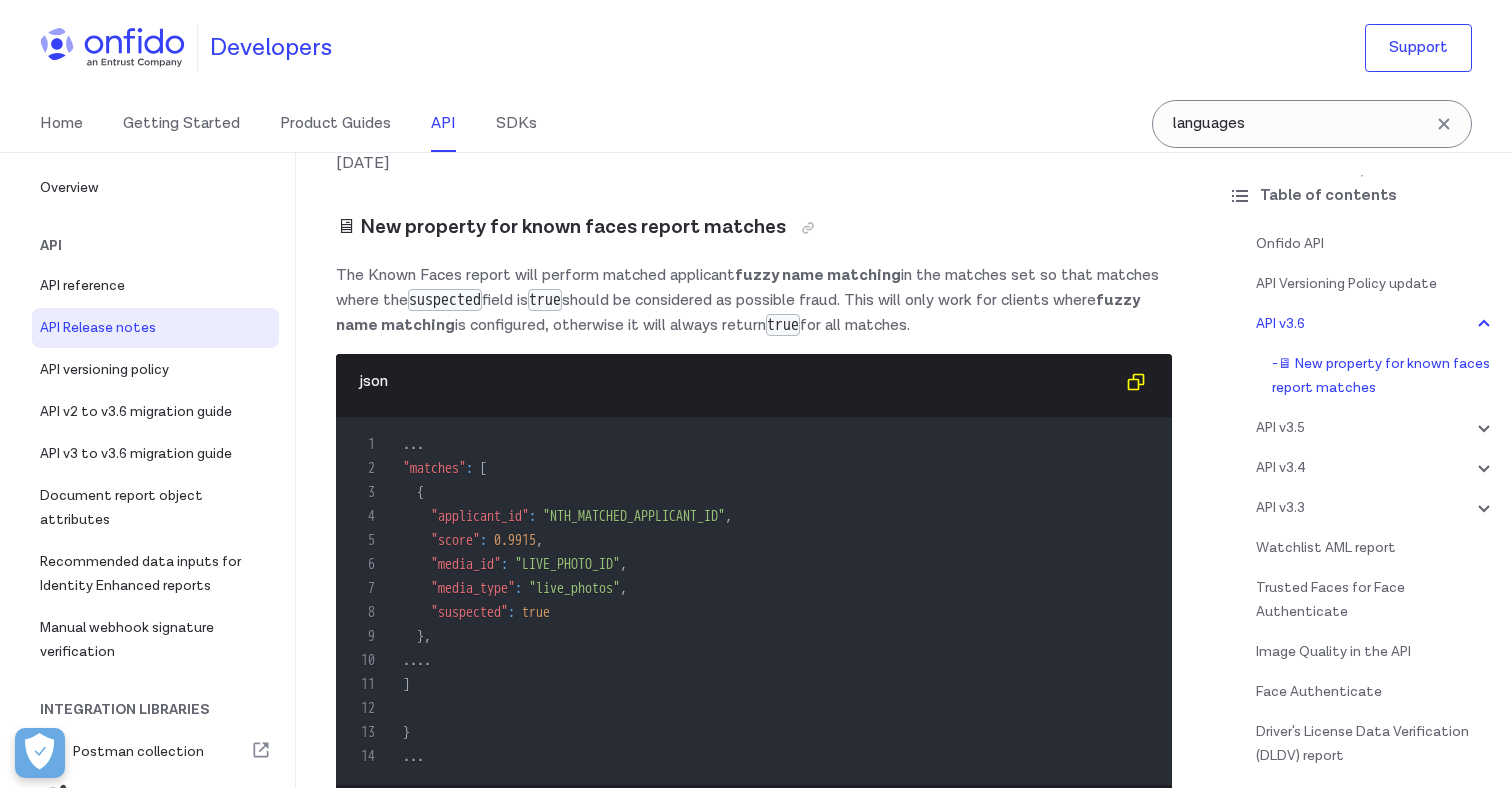 scroll, scrollTop: 0, scrollLeft: 0, axis: both 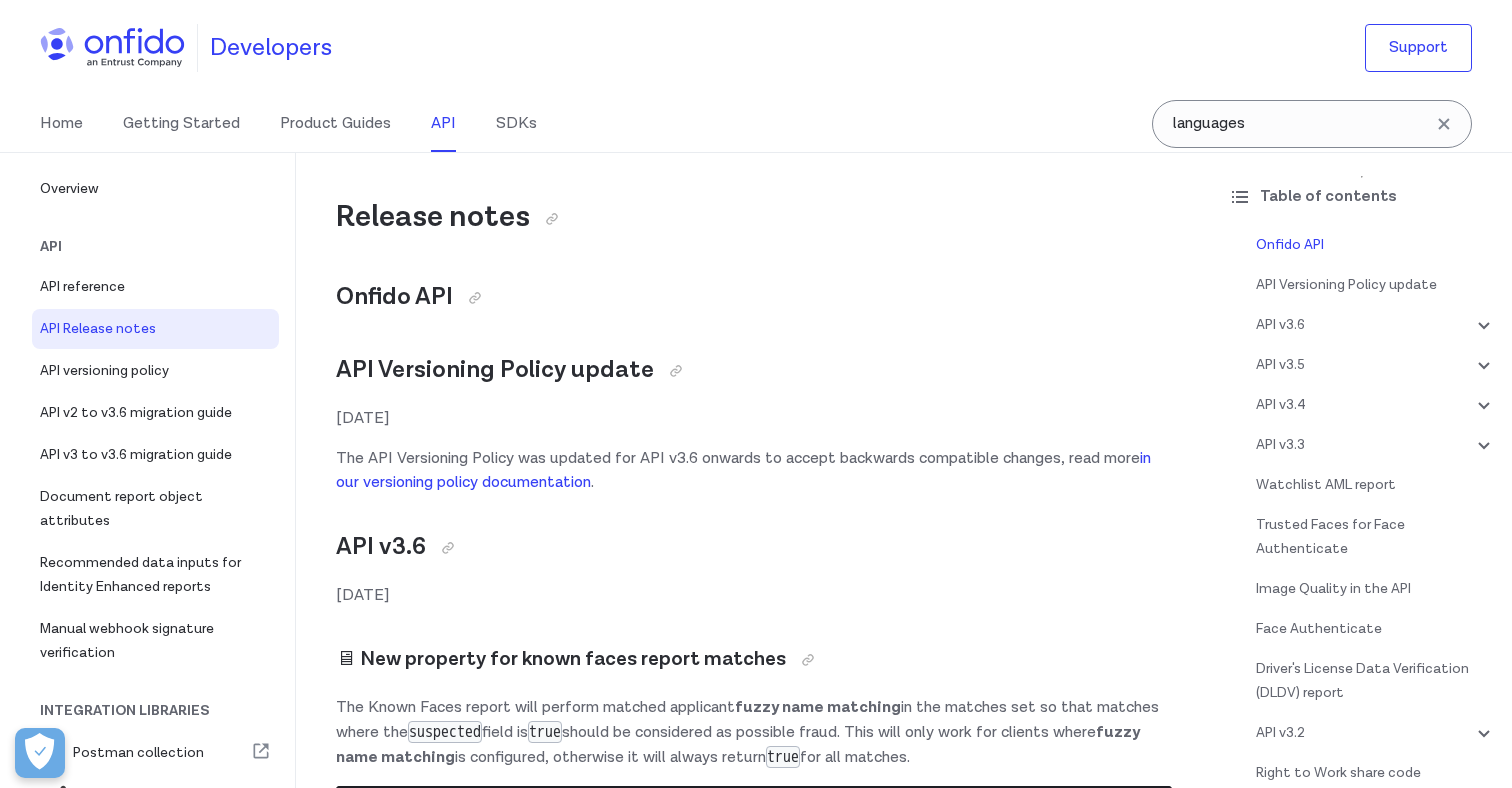 click at bounding box center [112, 48] 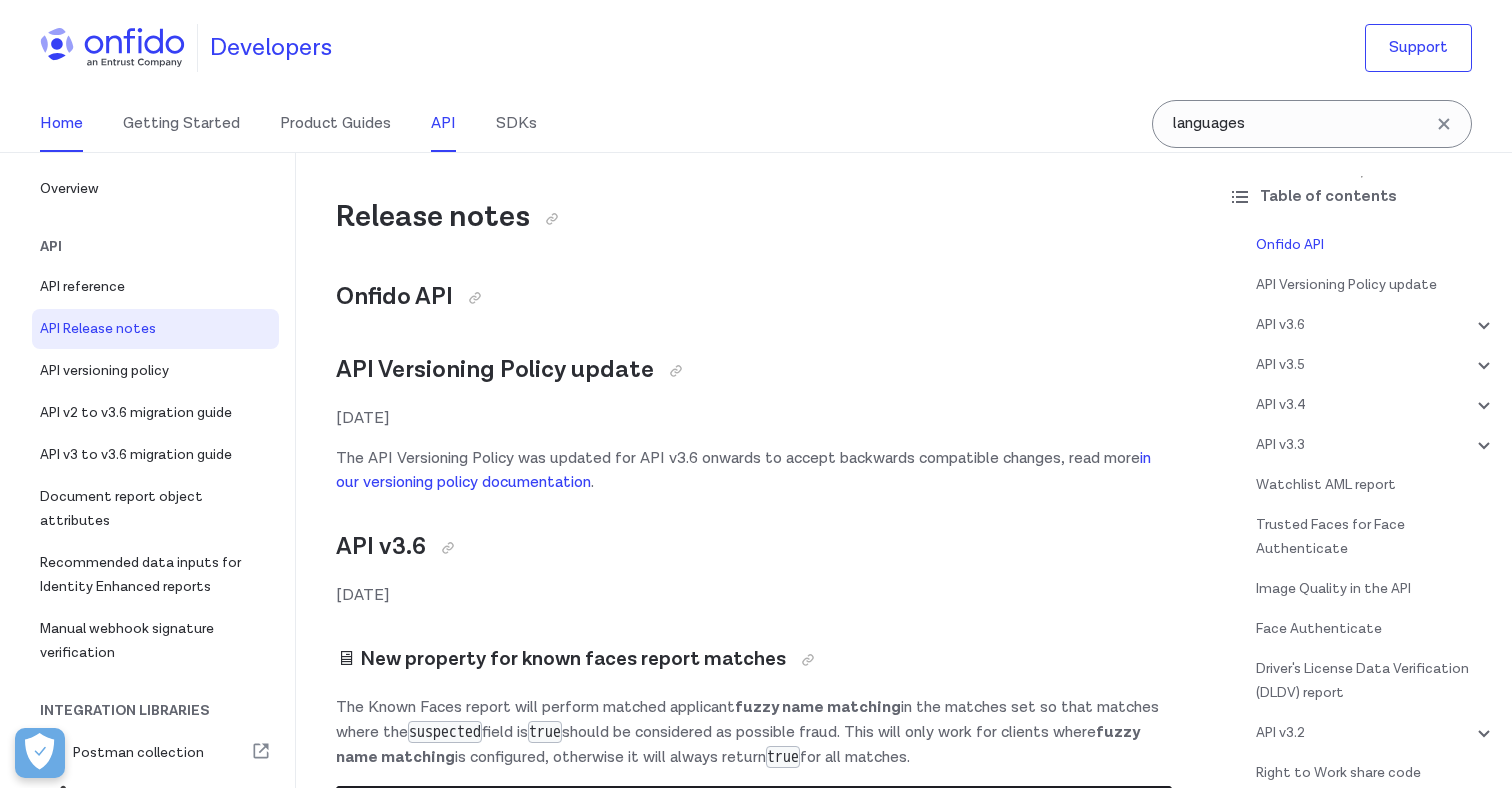 click on "Home" at bounding box center [61, 124] 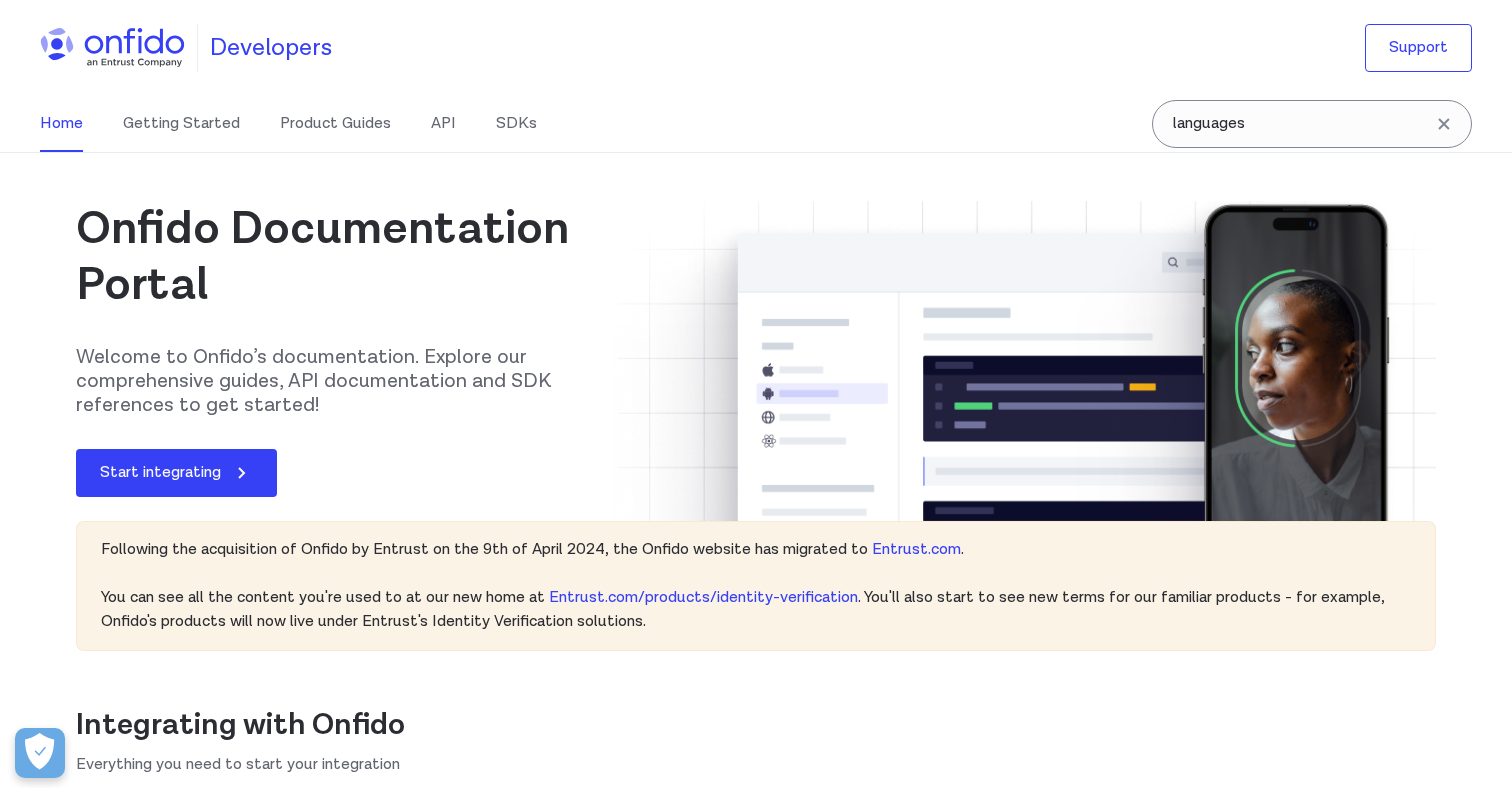 click on "Home" at bounding box center (61, 124) 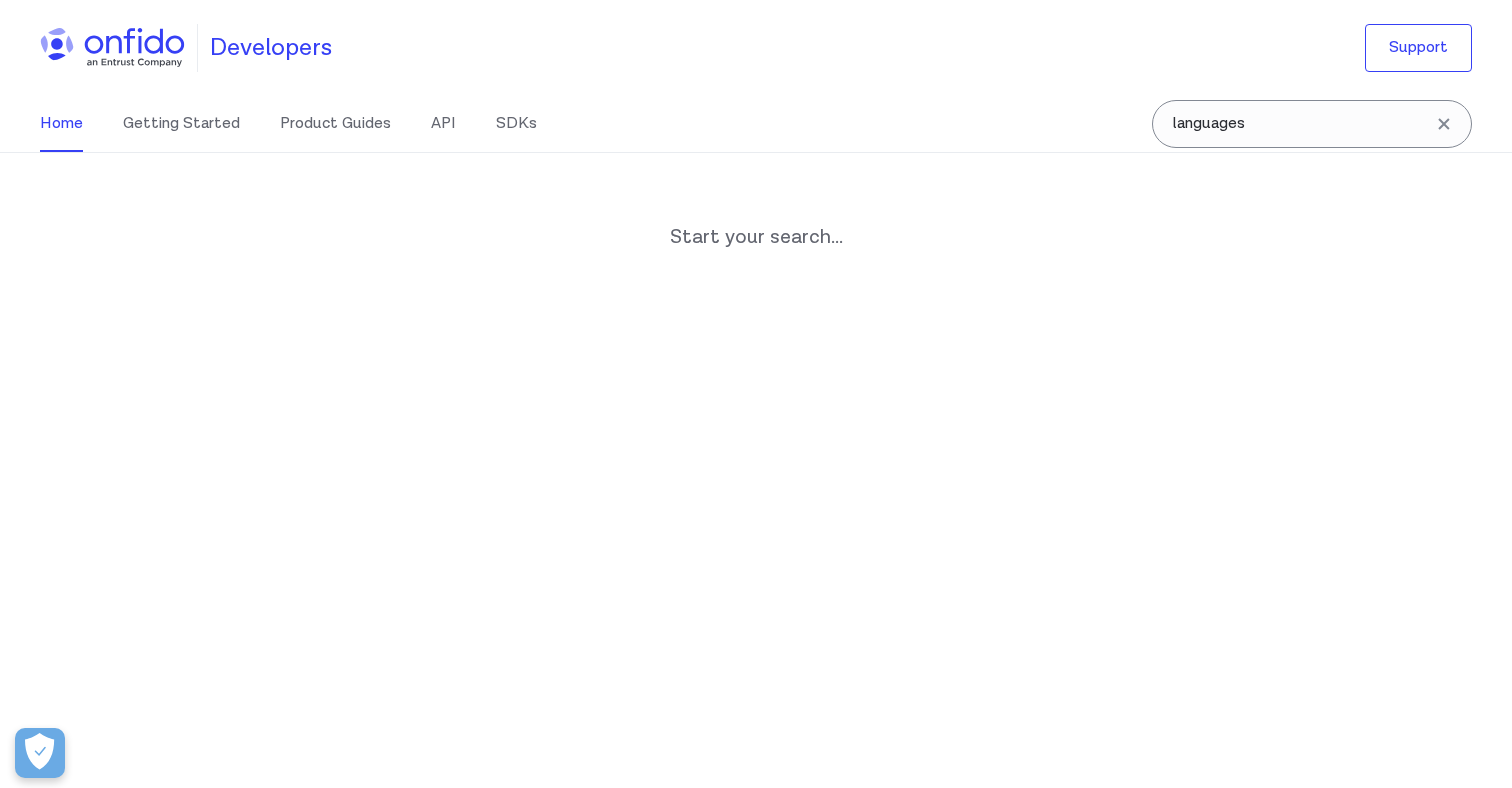 scroll, scrollTop: 0, scrollLeft: 0, axis: both 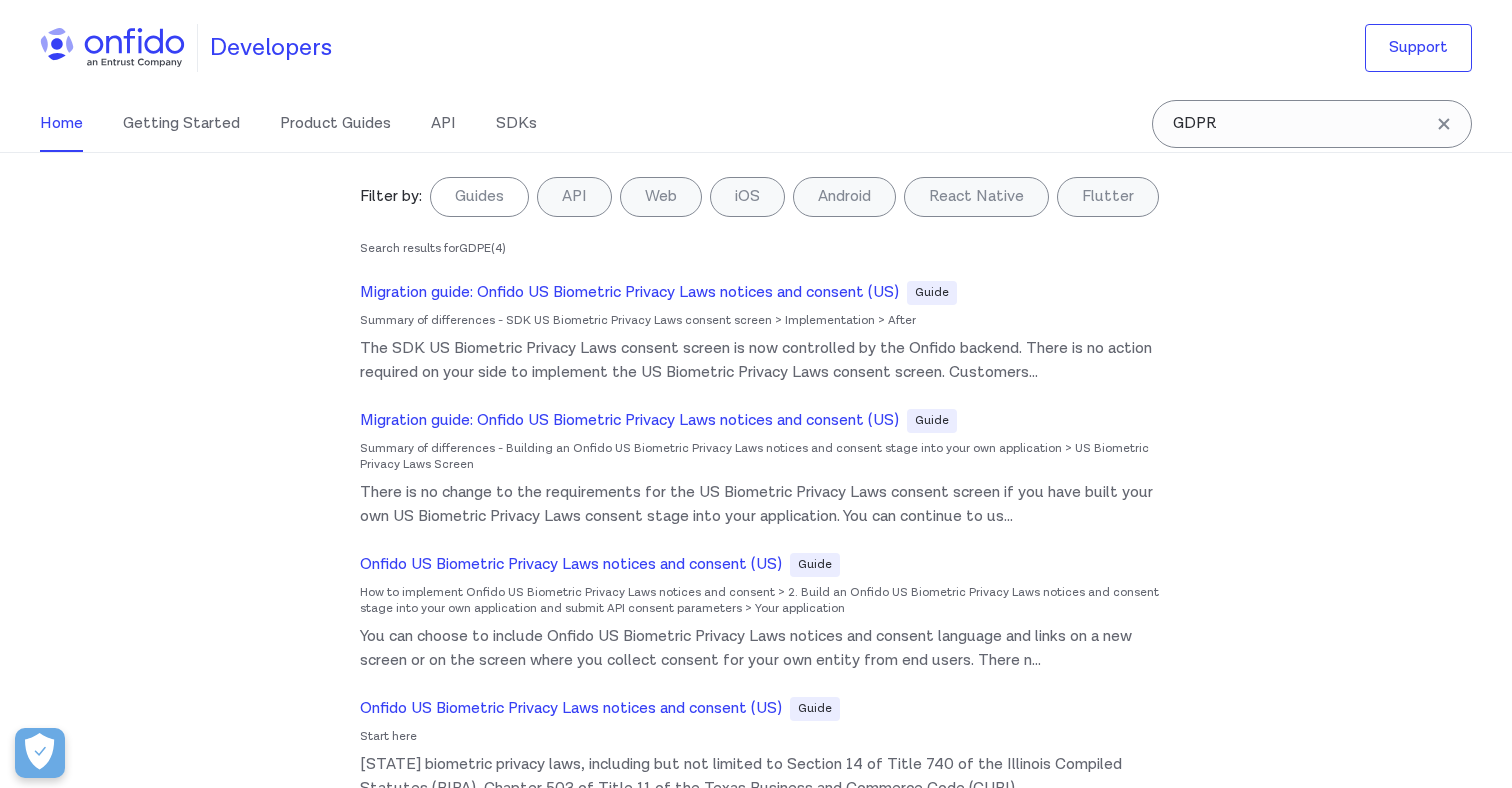 type on "GDPR" 